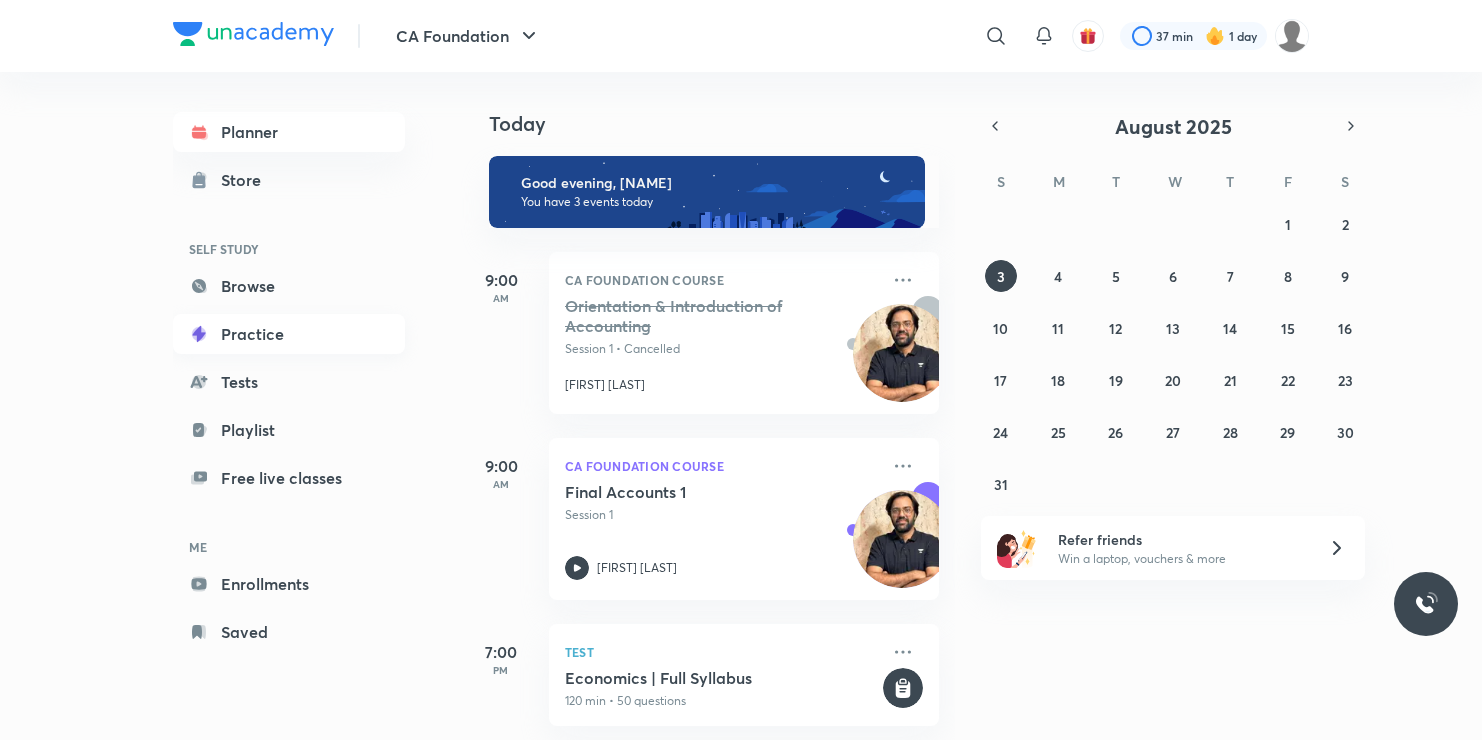 scroll, scrollTop: 0, scrollLeft: 0, axis: both 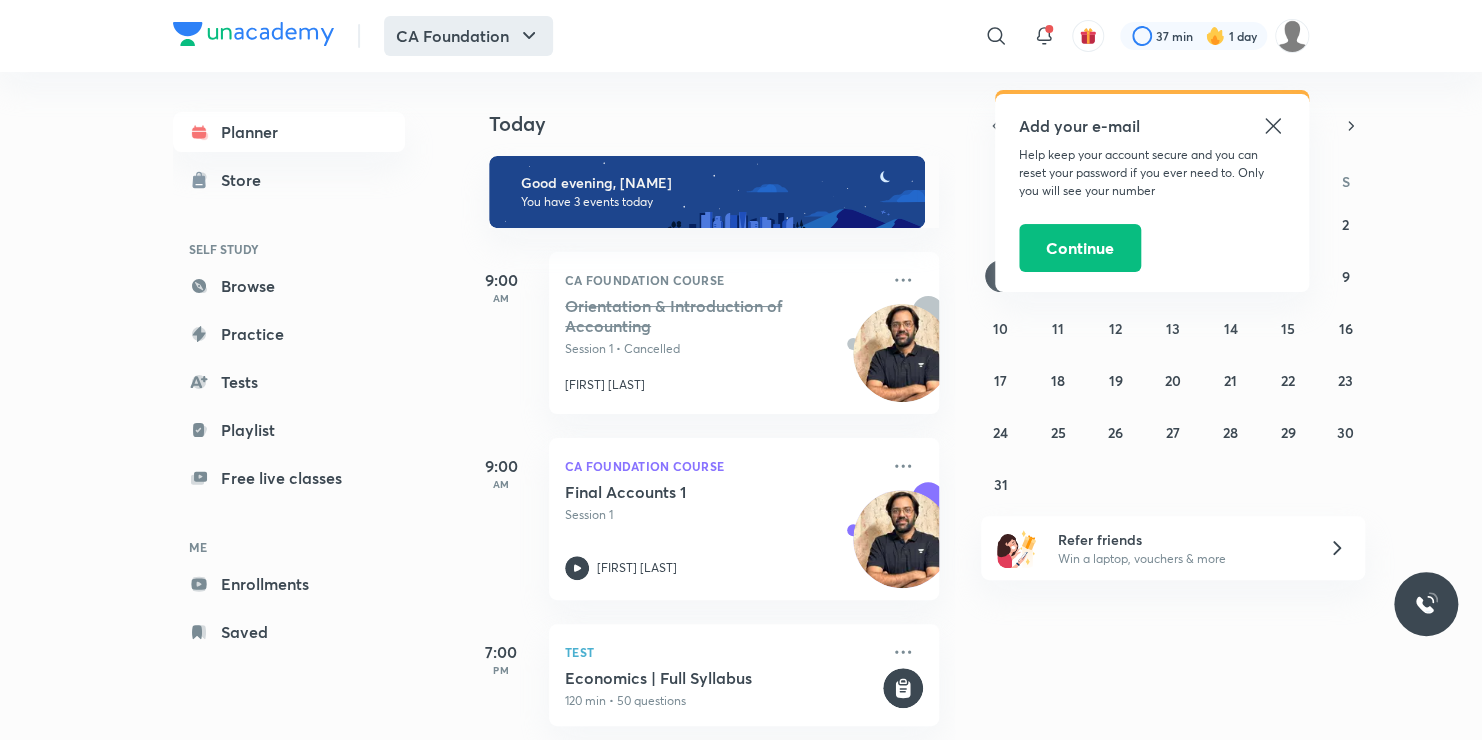 click on "CA Foundation" at bounding box center (468, 36) 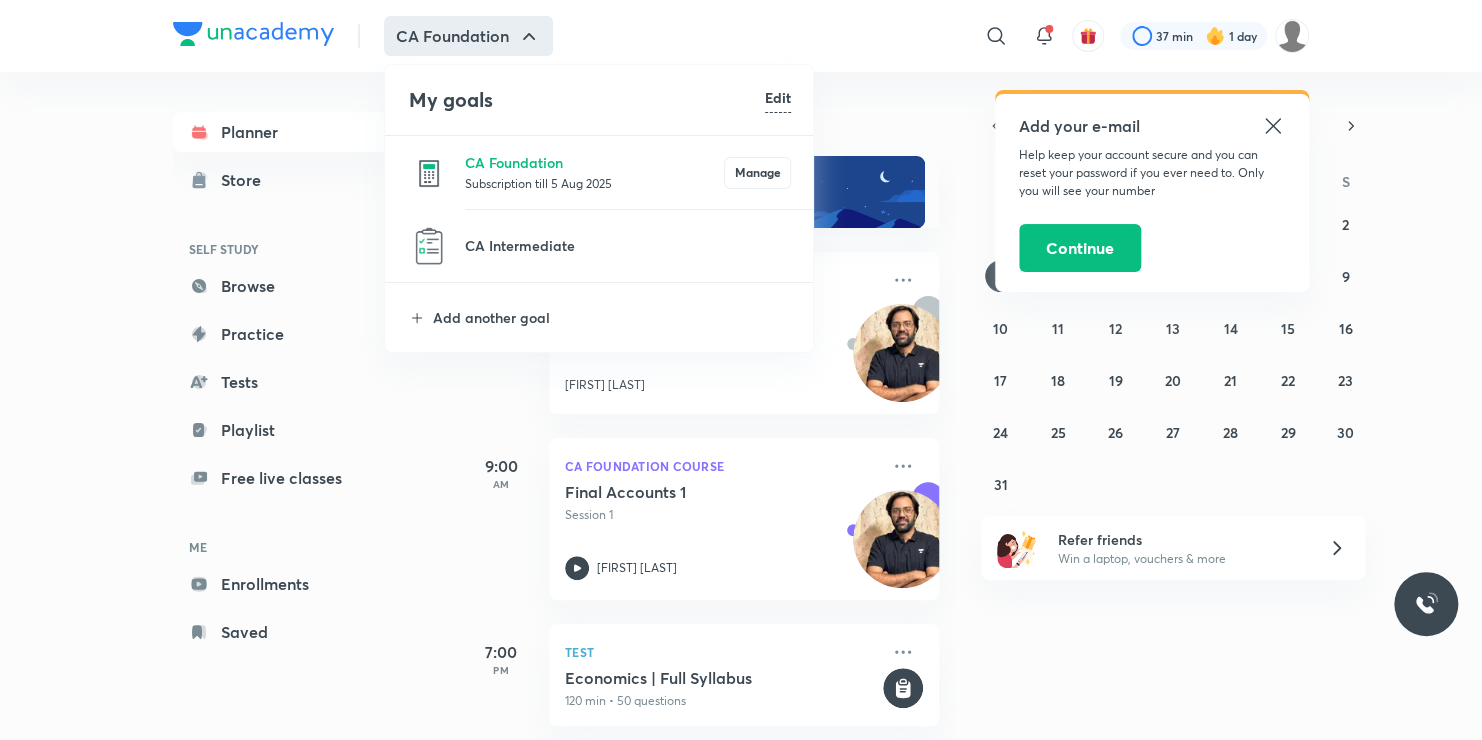 click at bounding box center (741, 370) 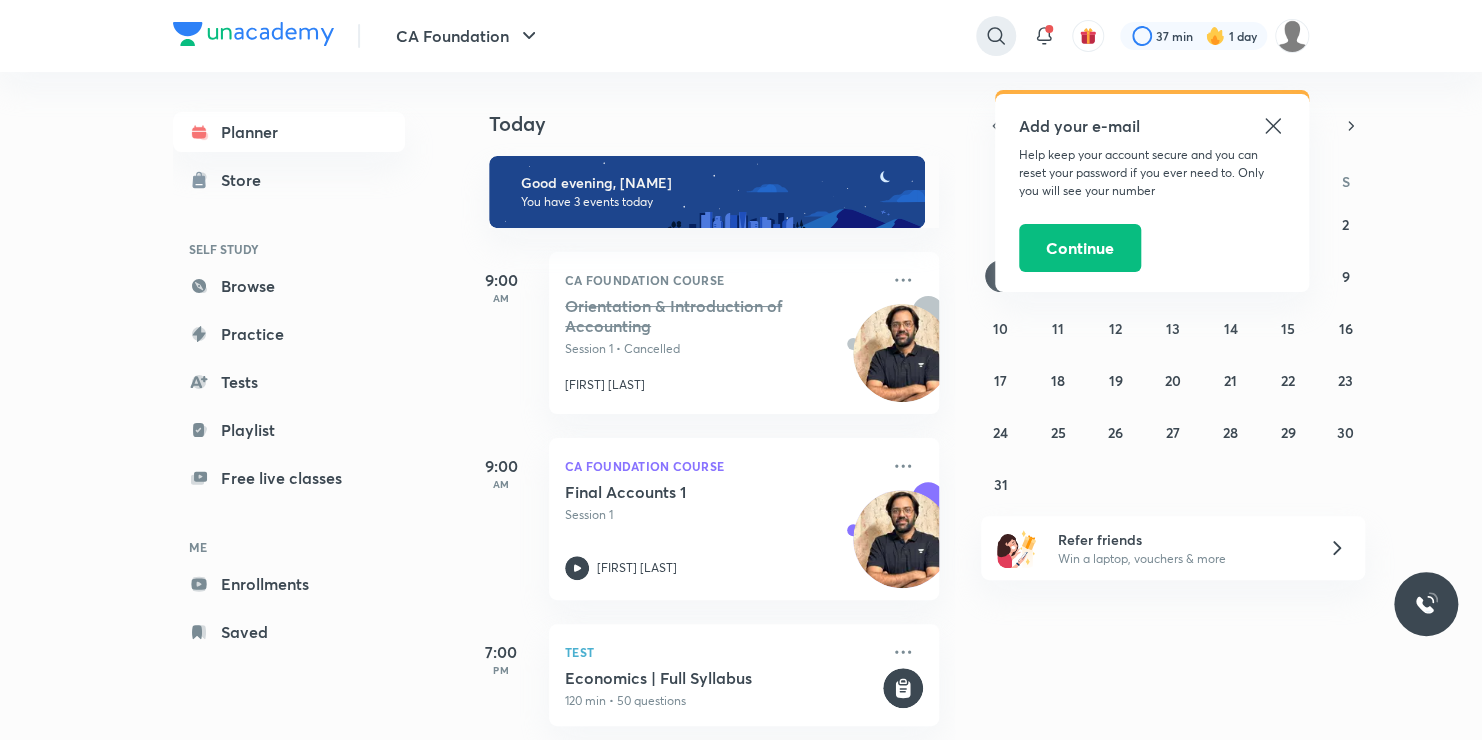 click 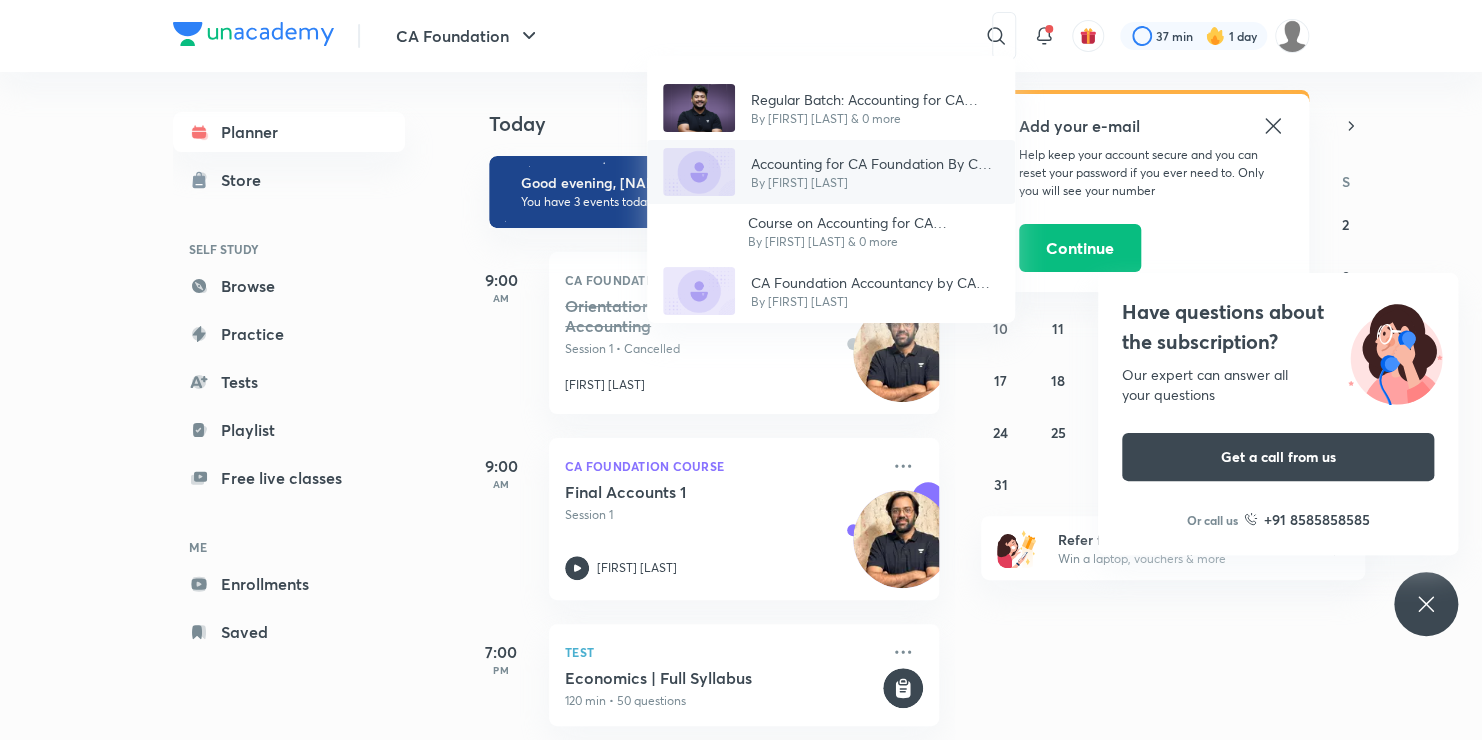 click on "Accounting for CA Foundation By CA [FIRST] [LAST]" at bounding box center [875, 163] 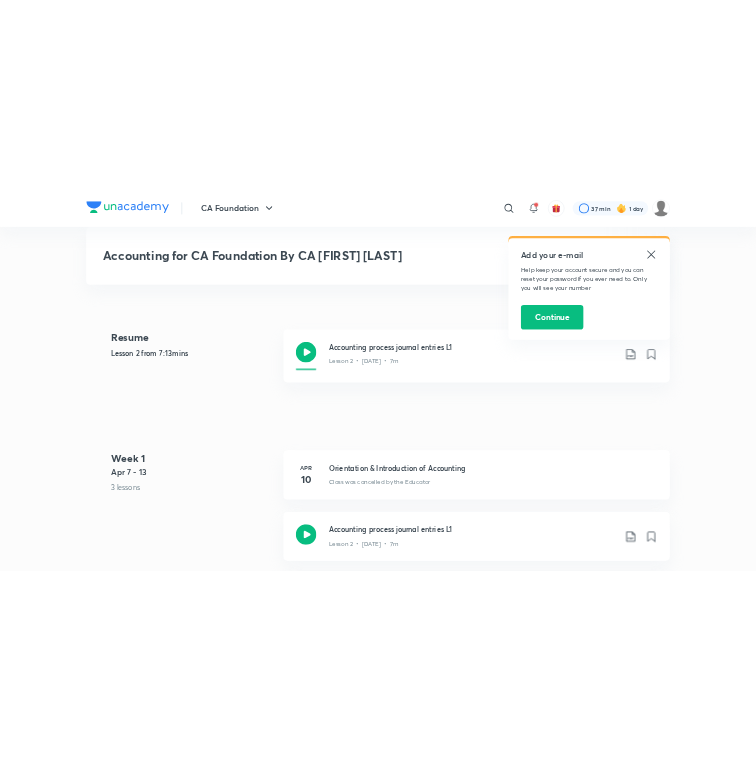 scroll, scrollTop: 880, scrollLeft: 0, axis: vertical 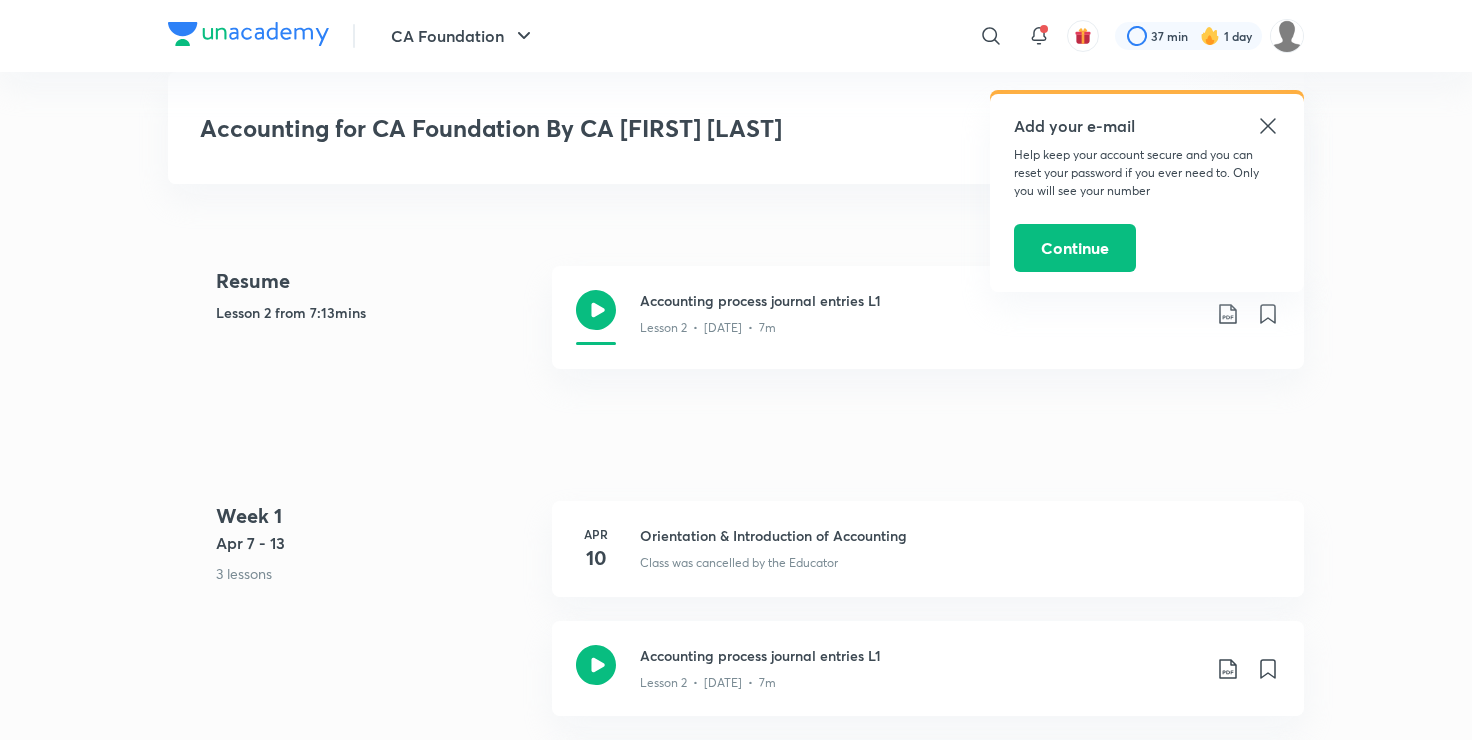 click on "Add your e-mail Help keep your account secure and you can reset your password if you ever need to. Only you will see your number Continue" at bounding box center [1147, 193] 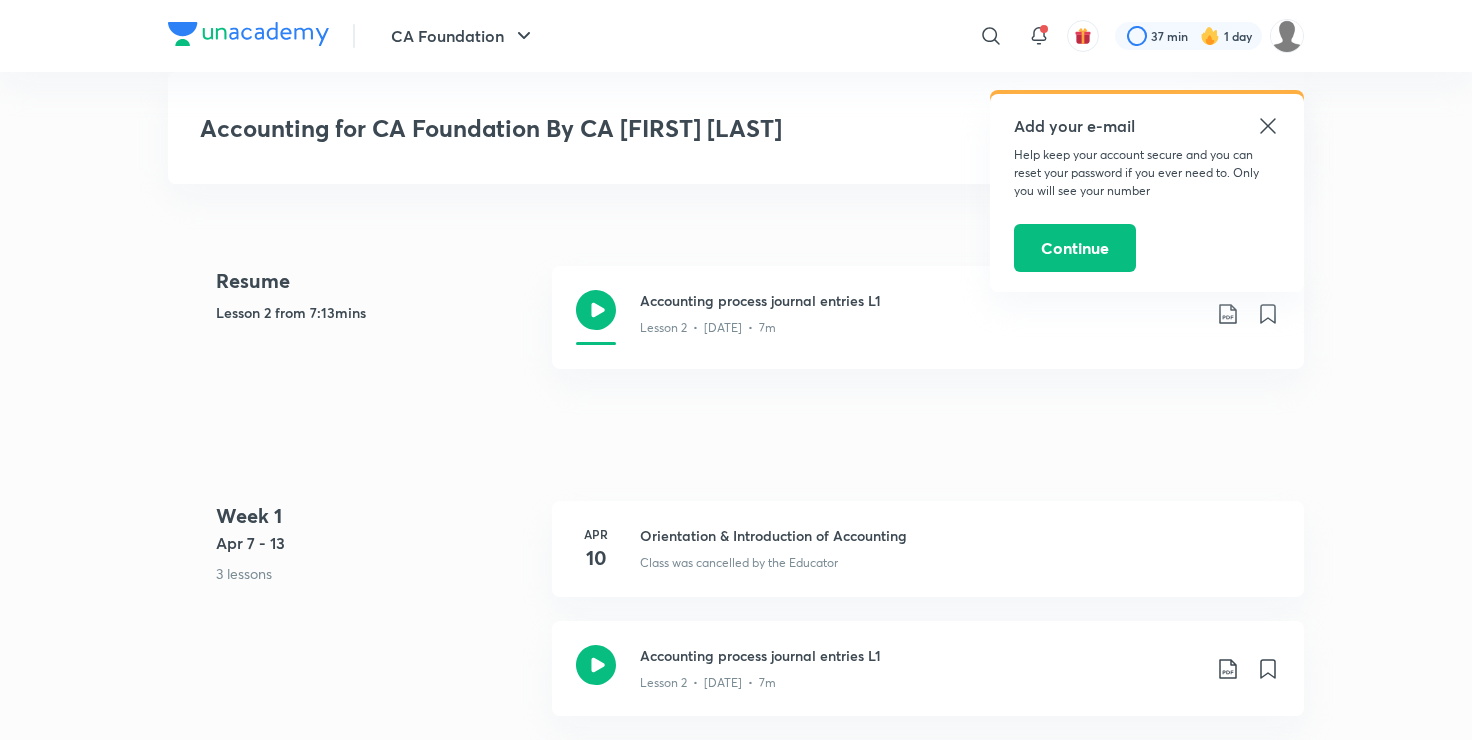 click on "Add your e-mail Help keep your account secure and you can reset your password if you ever need to. Only you will see your number Continue" at bounding box center [1147, 193] 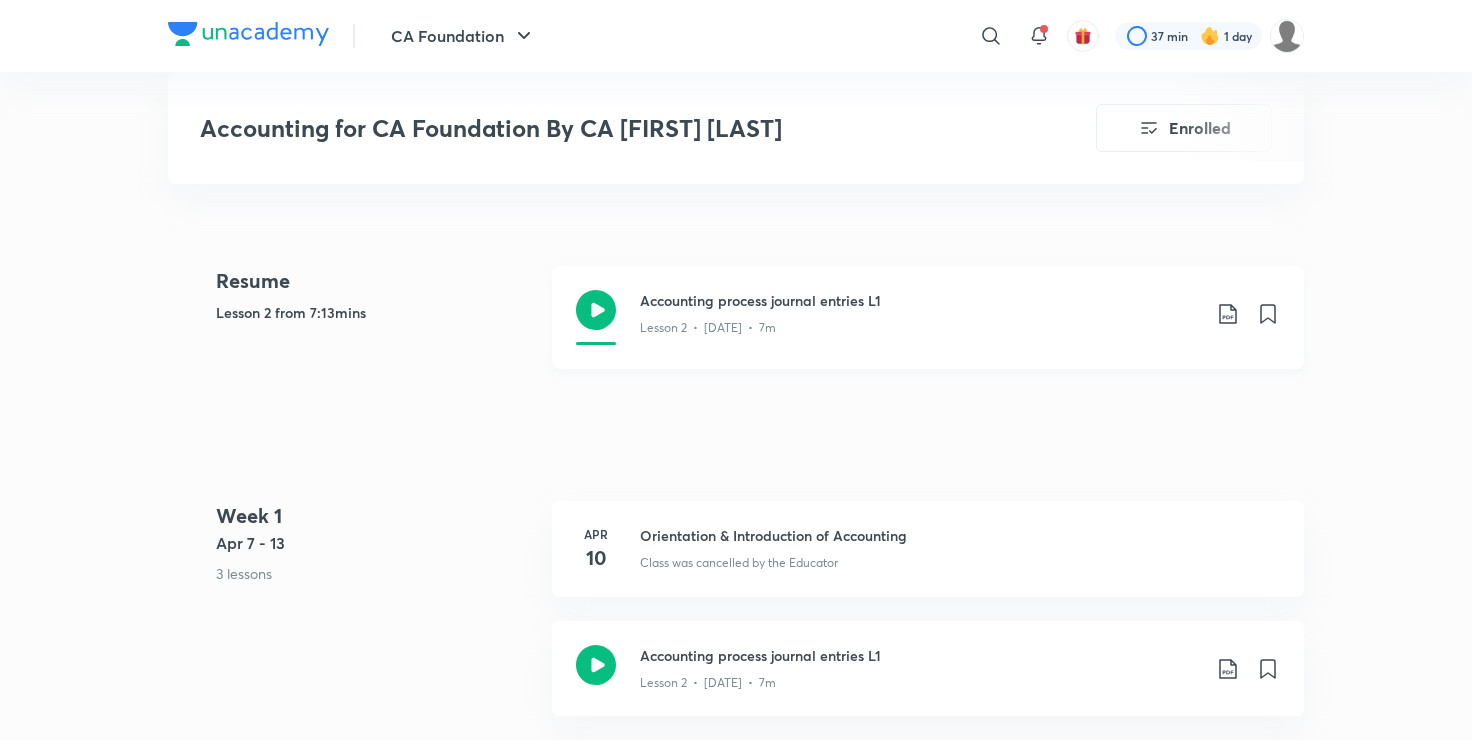 click 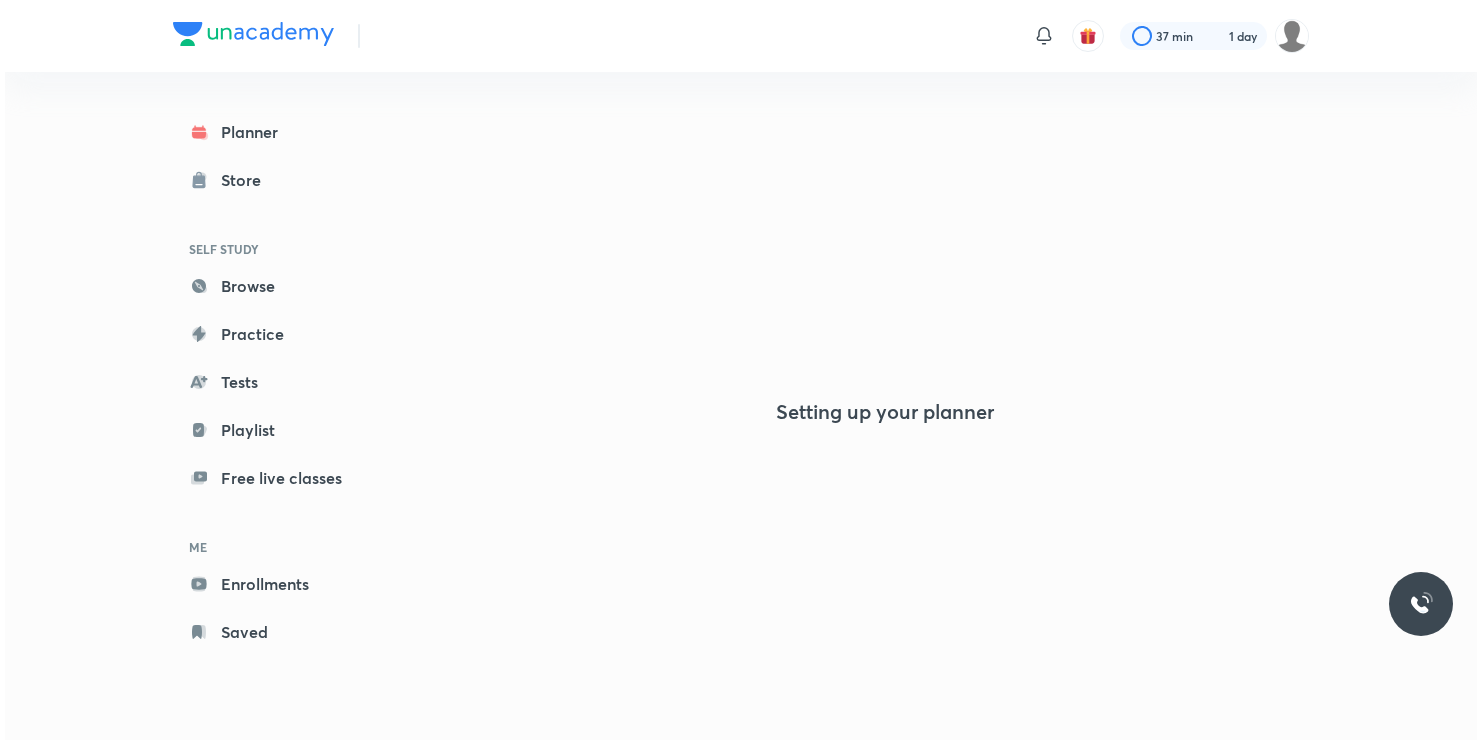 scroll, scrollTop: 0, scrollLeft: 0, axis: both 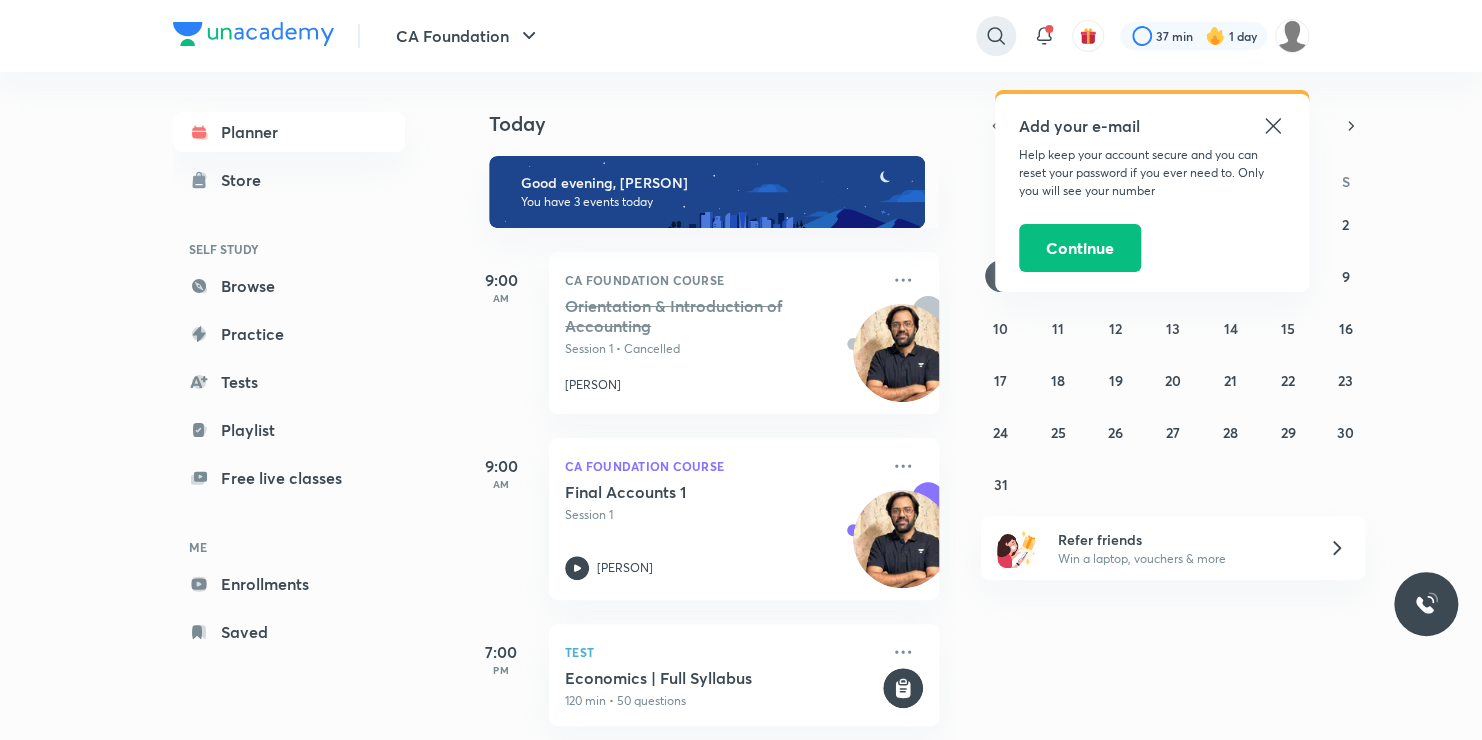 click at bounding box center [996, 36] 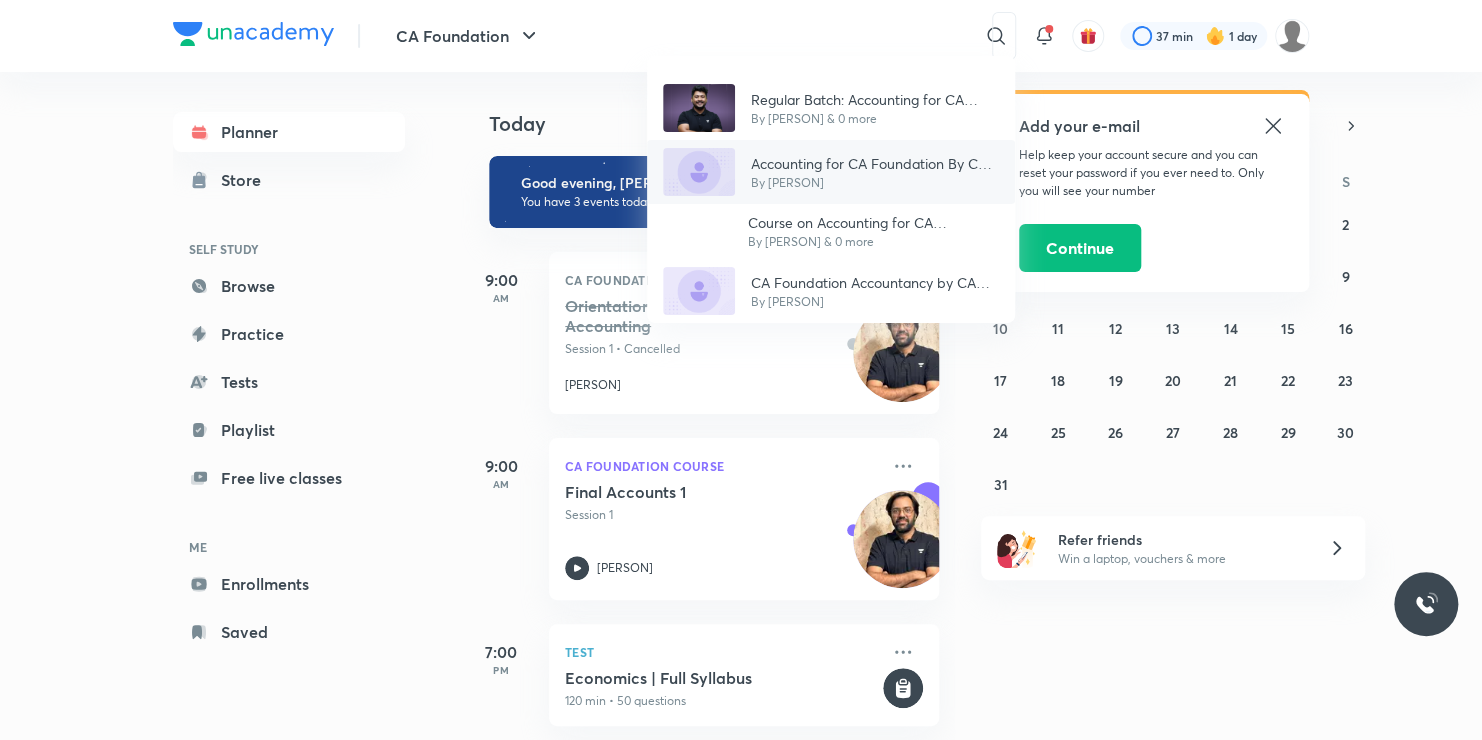 click on "By [FIRST] [LAST]" at bounding box center [875, 183] 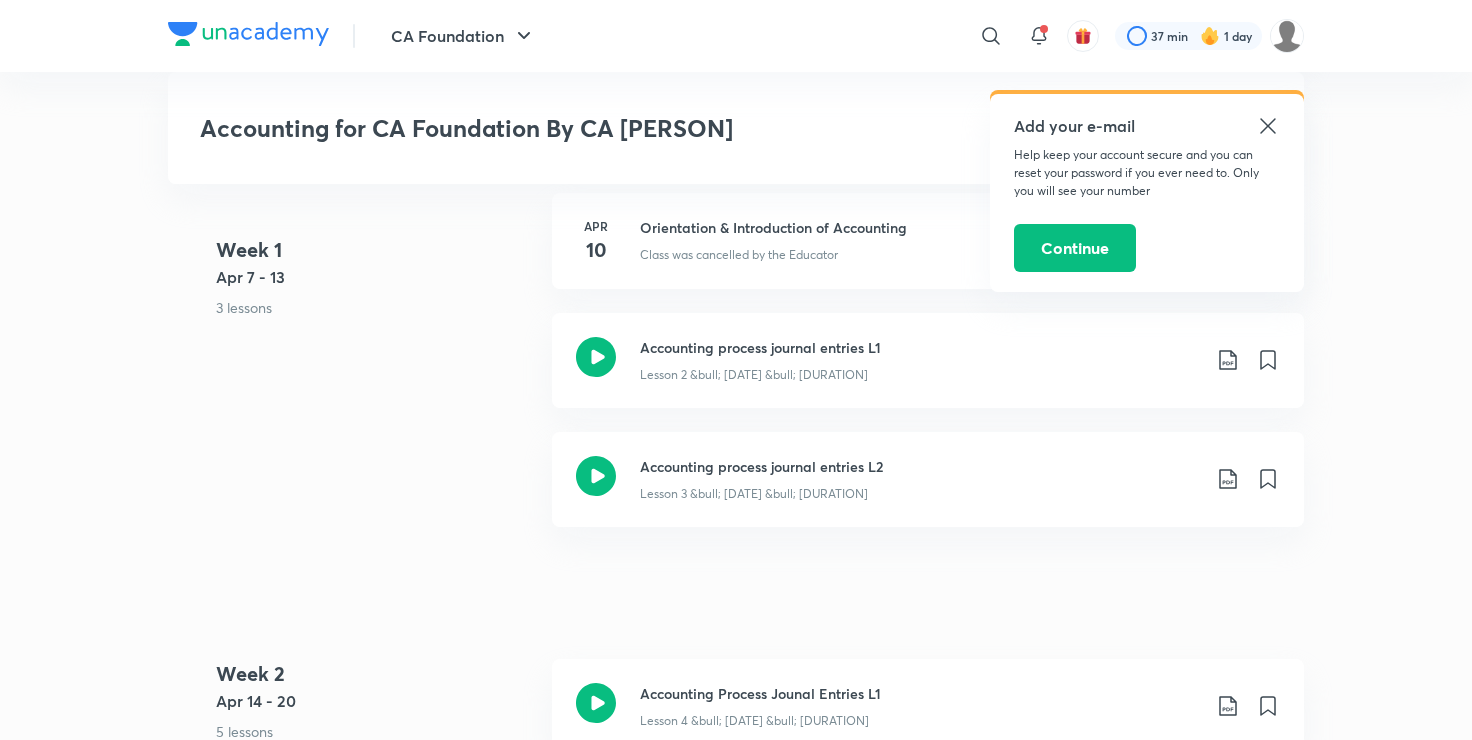 scroll, scrollTop: 1200, scrollLeft: 0, axis: vertical 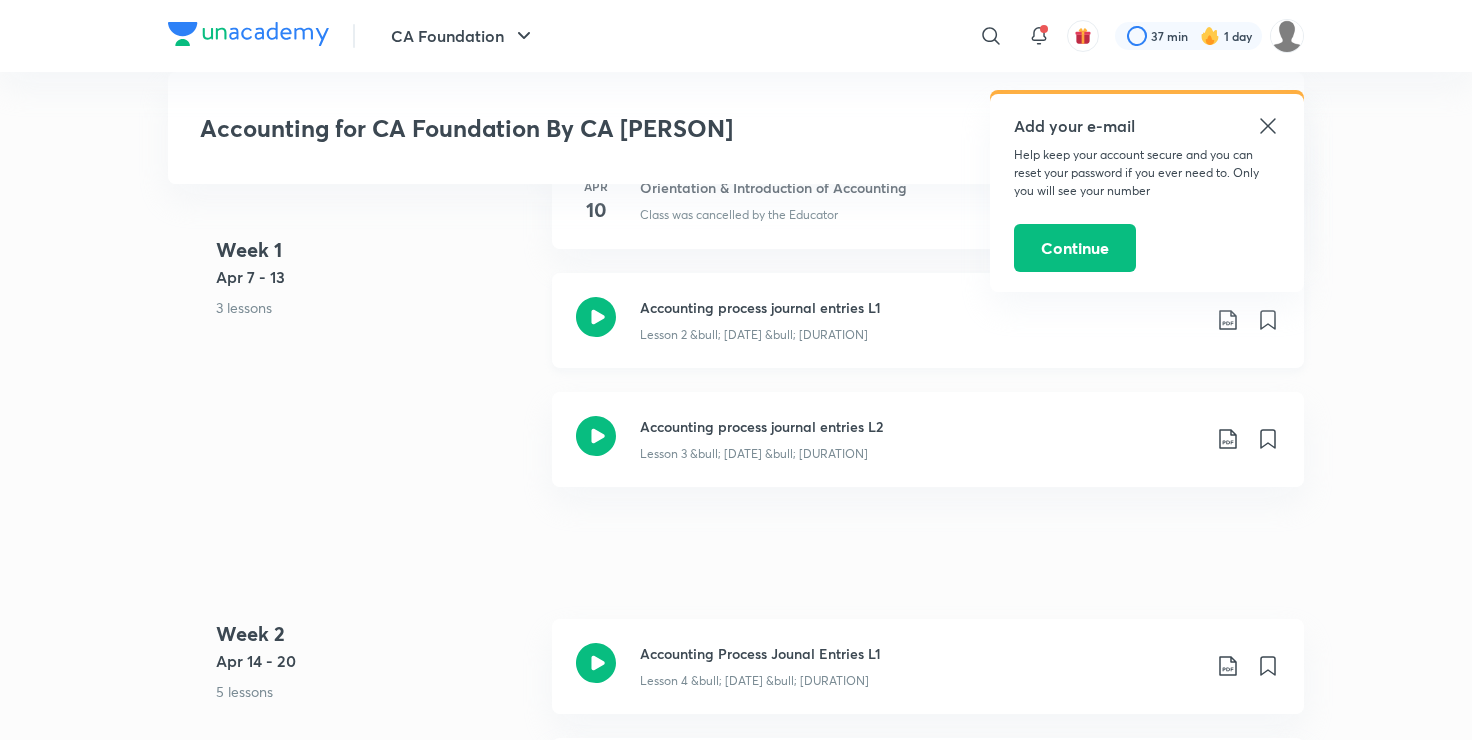click 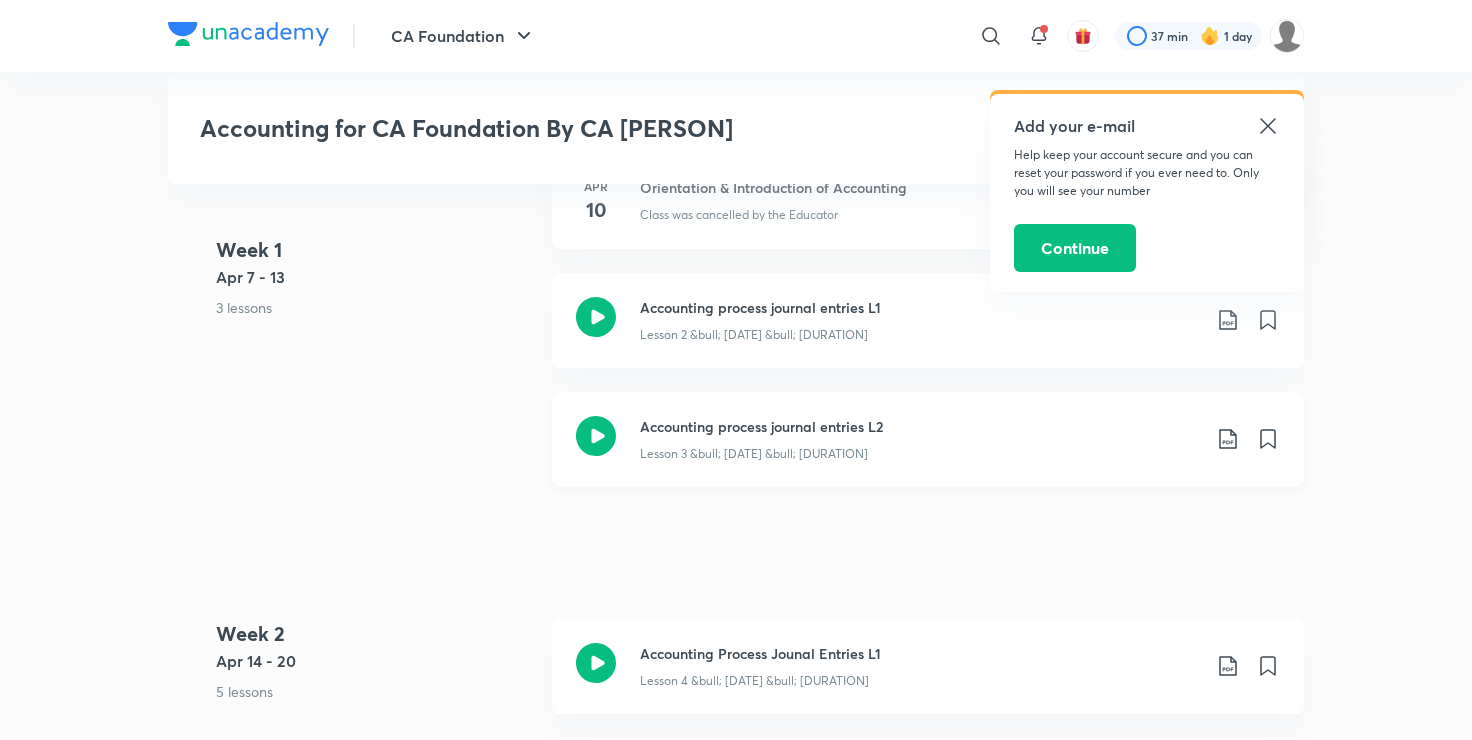 click 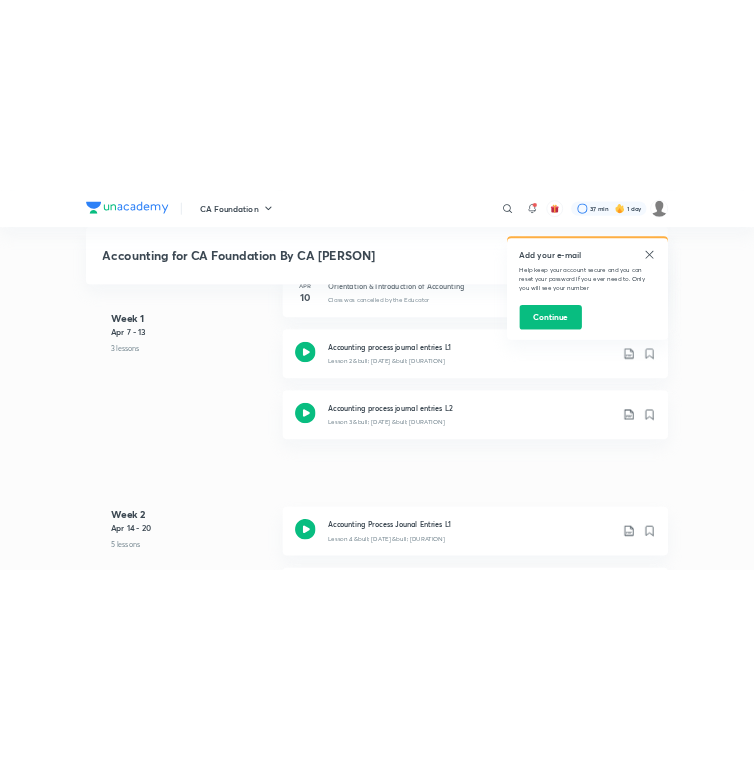 scroll, scrollTop: 0, scrollLeft: 0, axis: both 